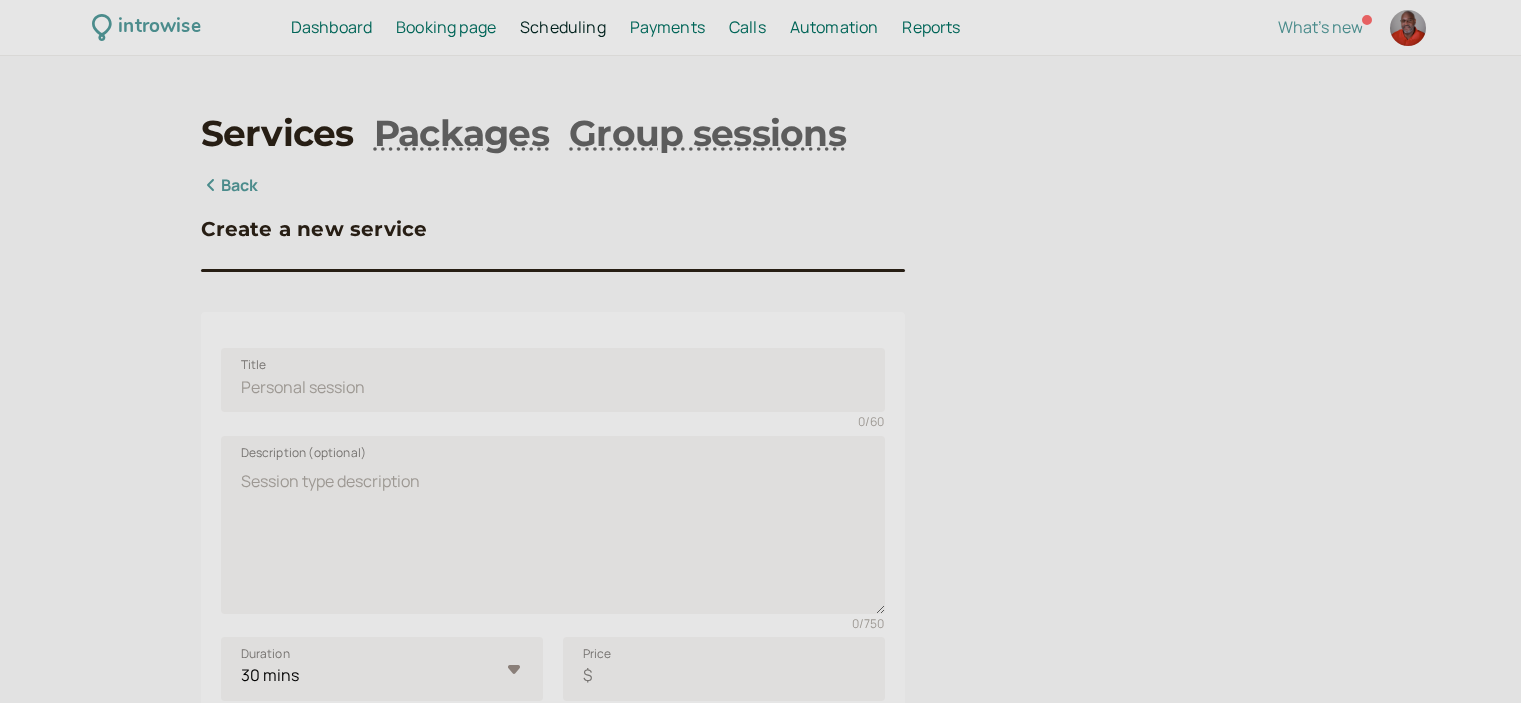 select on "30" 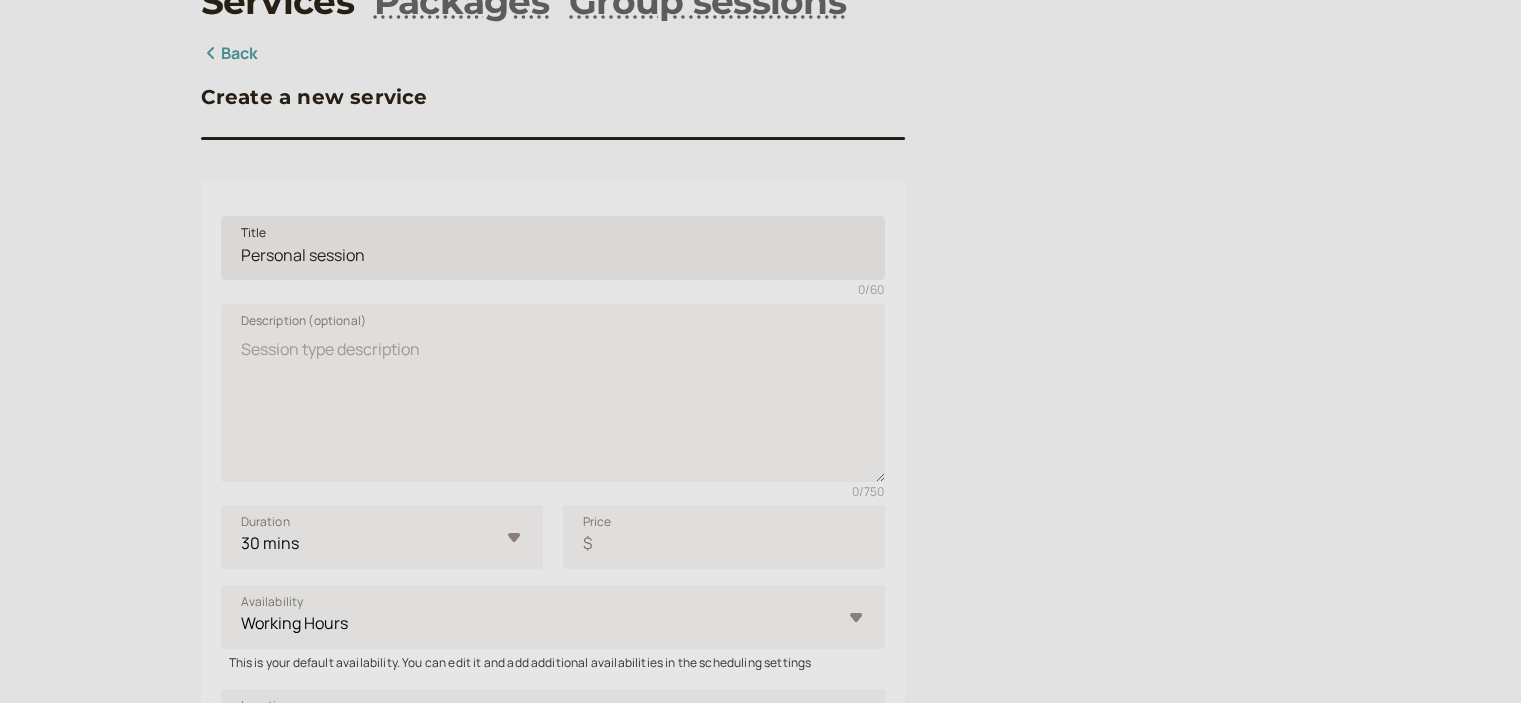 scroll, scrollTop: 0, scrollLeft: 0, axis: both 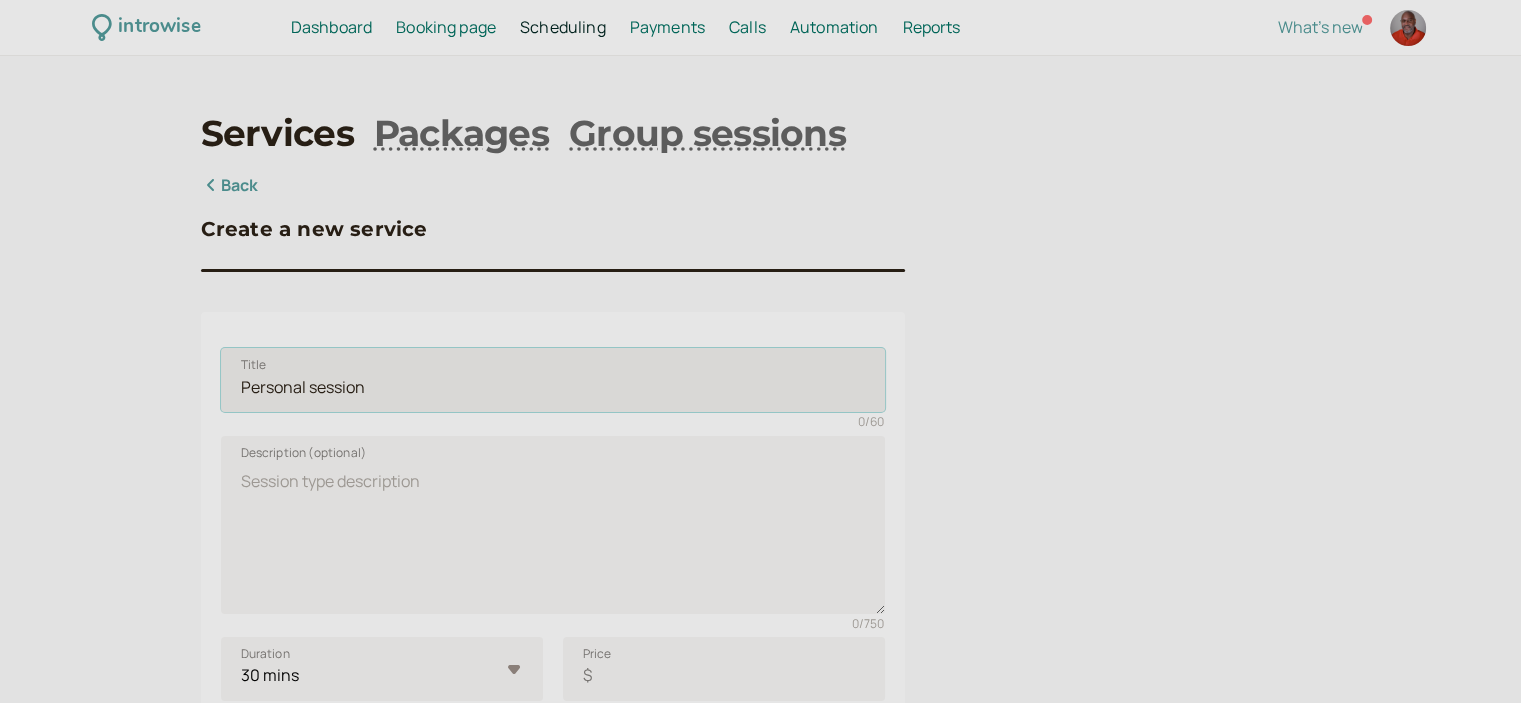 click on "Title" at bounding box center (553, 380) 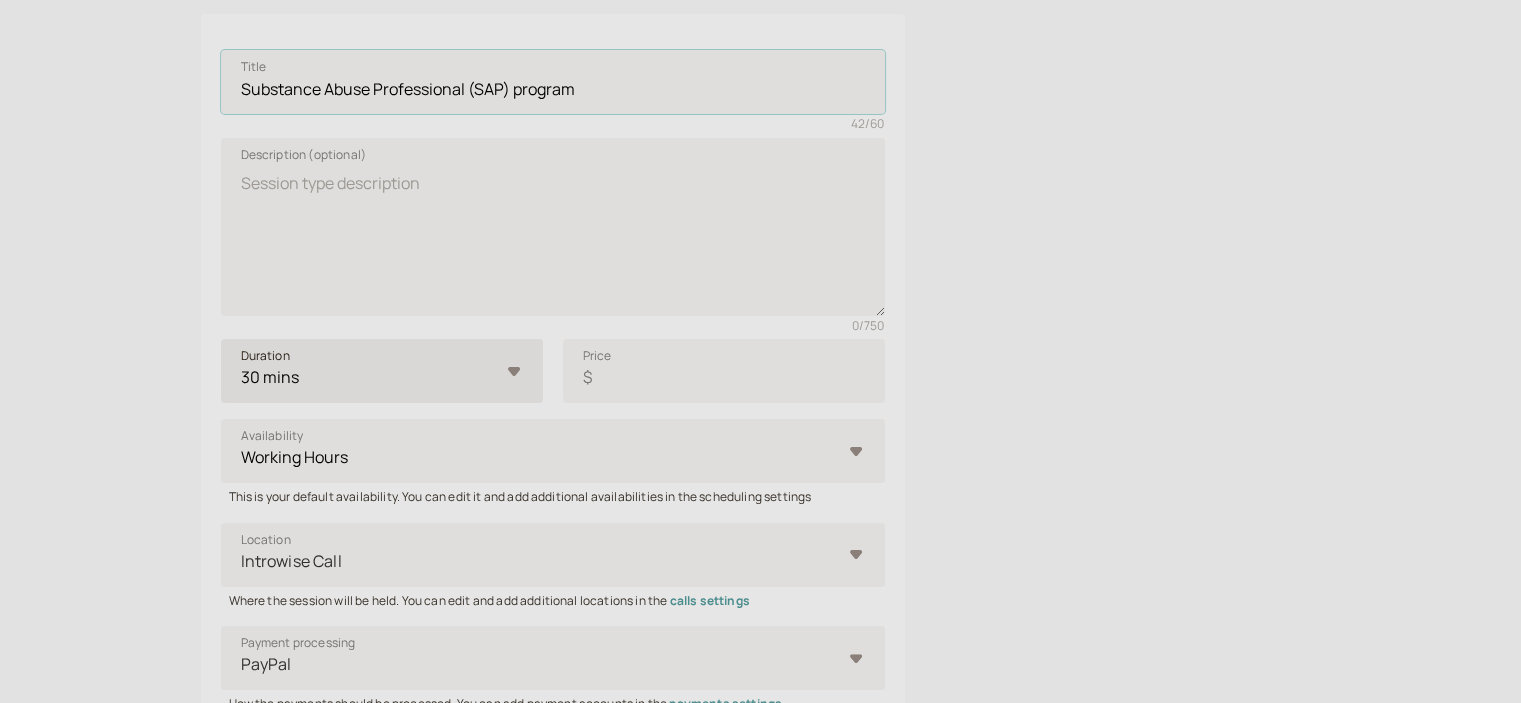 scroll, scrollTop: 299, scrollLeft: 0, axis: vertical 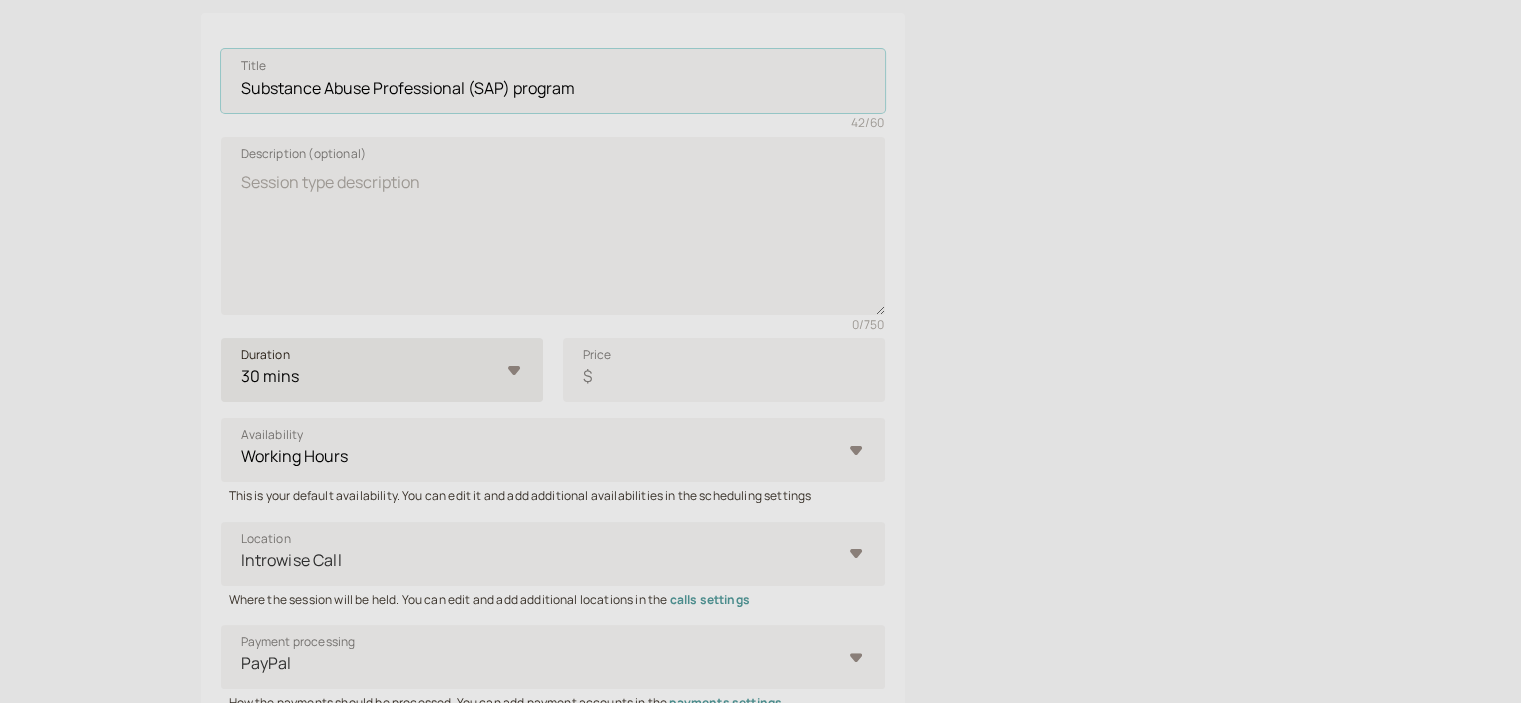 type on "Substance Abuse Professional (SAP) program" 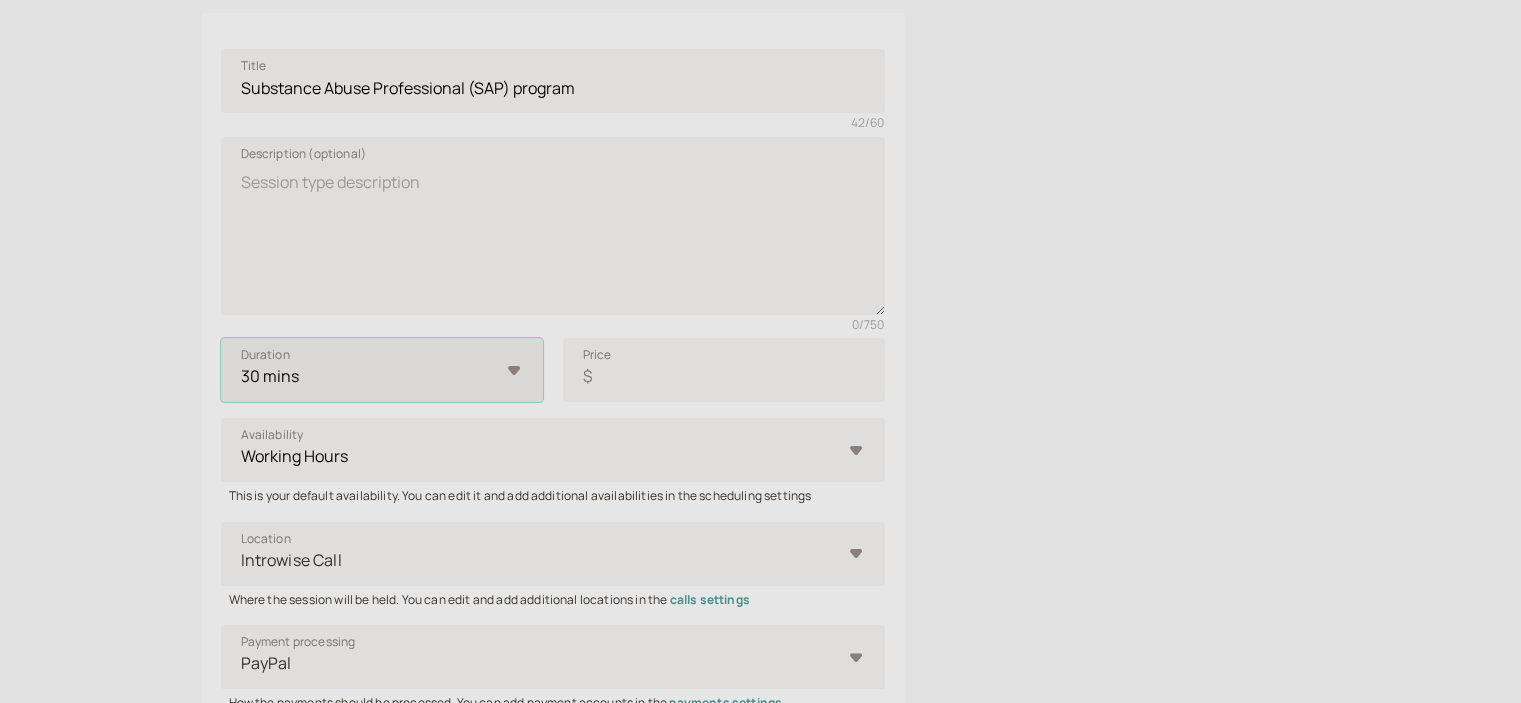 click on "10 mins 15 mins 30 mins 45 mins 1 hour 1.5 hours 2 hours Custom…" at bounding box center (382, 370) 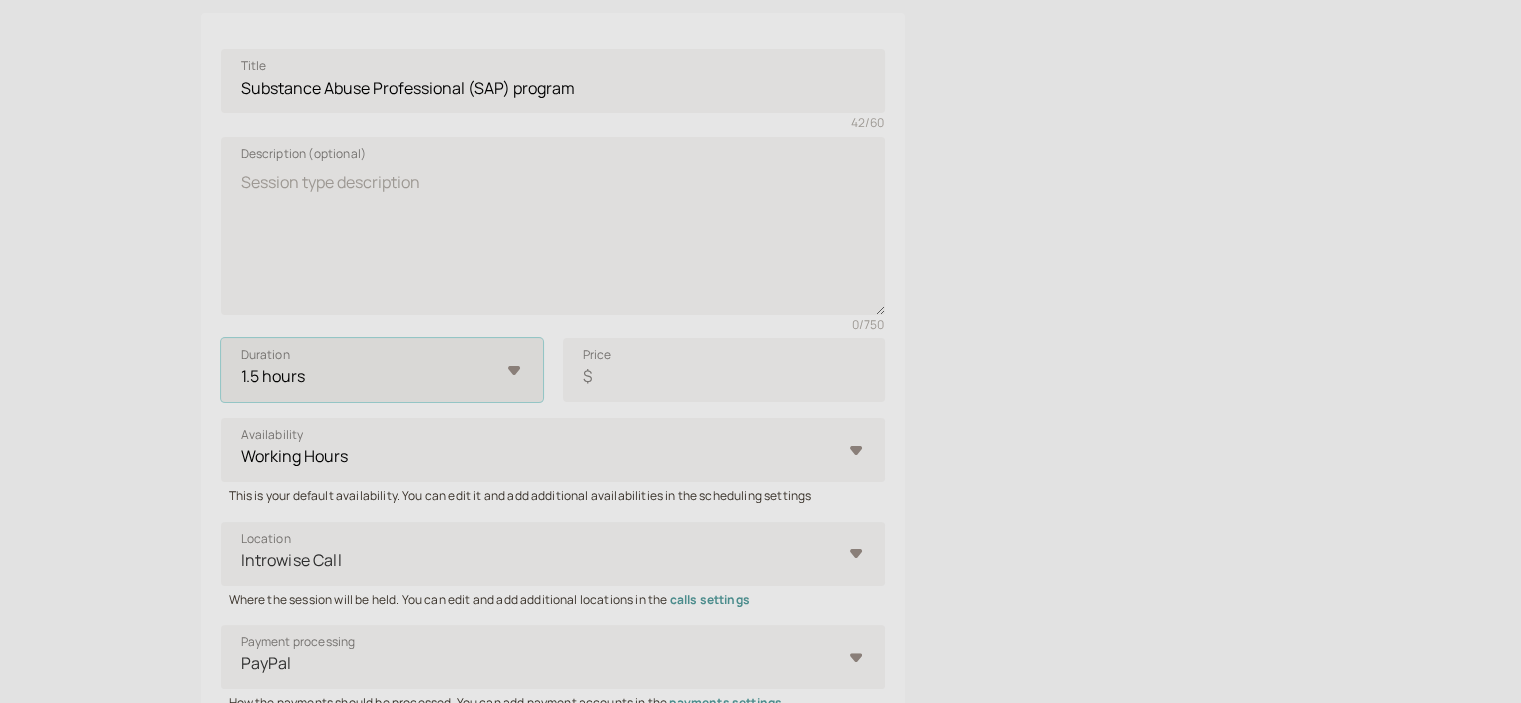click on "10 mins 15 mins 30 mins 45 mins 1 hour 1.5 hours 2 hours Custom…" at bounding box center [382, 370] 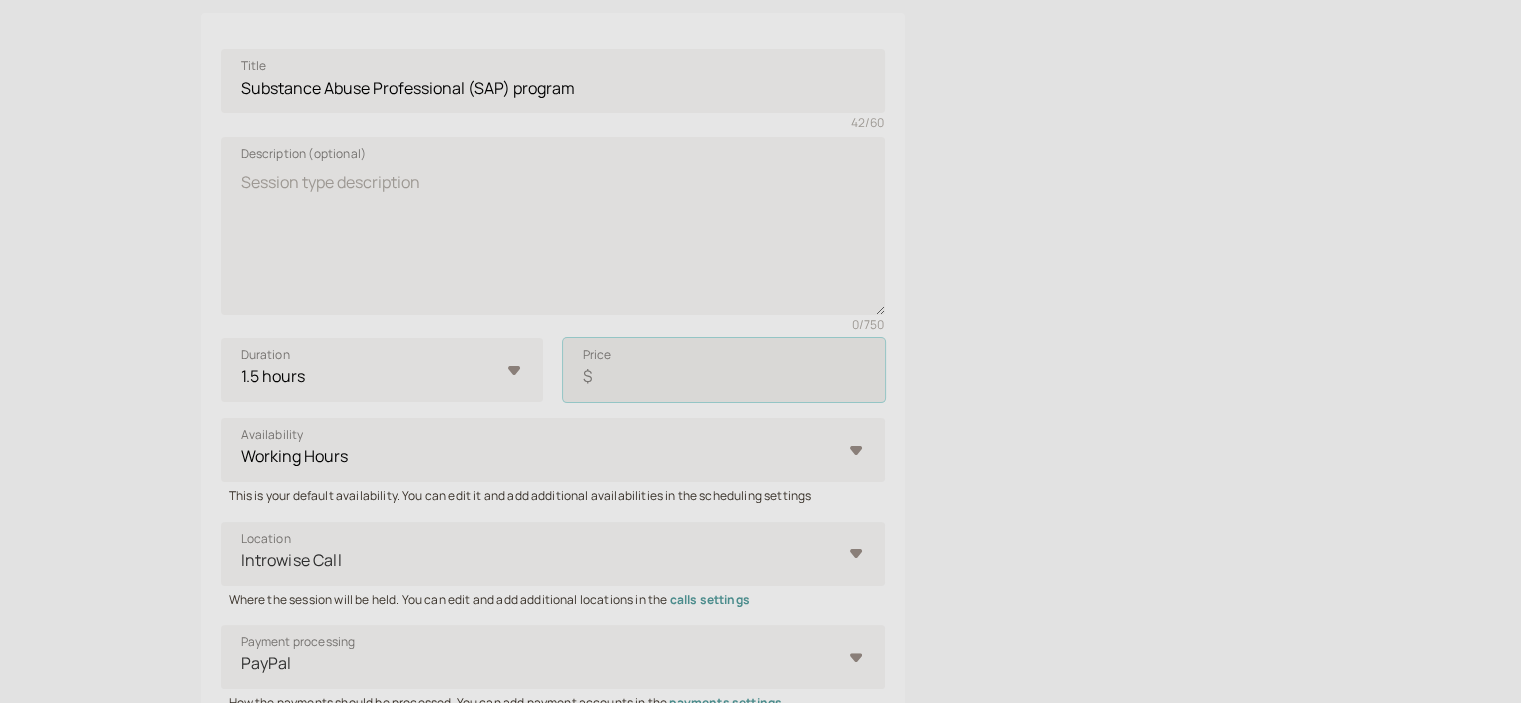 click on "Price $" at bounding box center [724, 370] 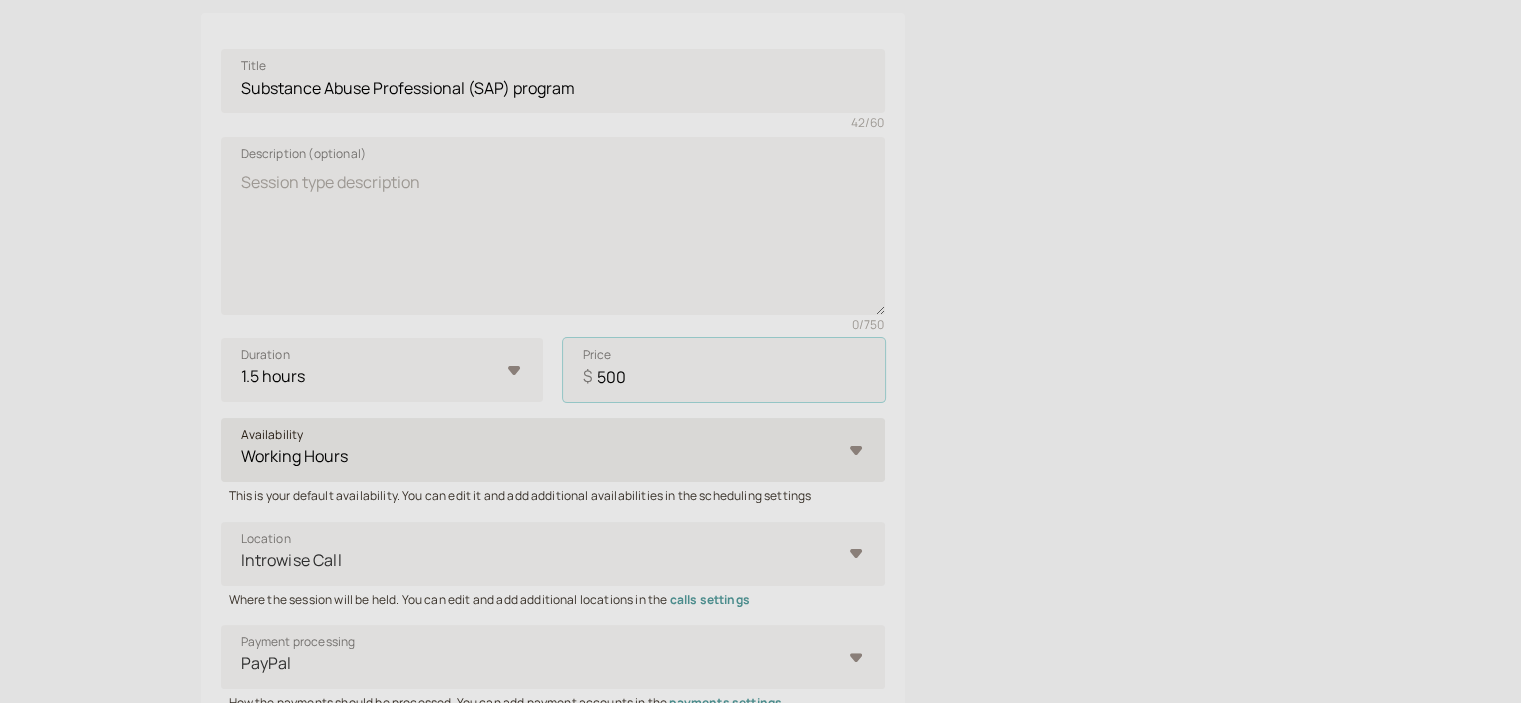 type on "500" 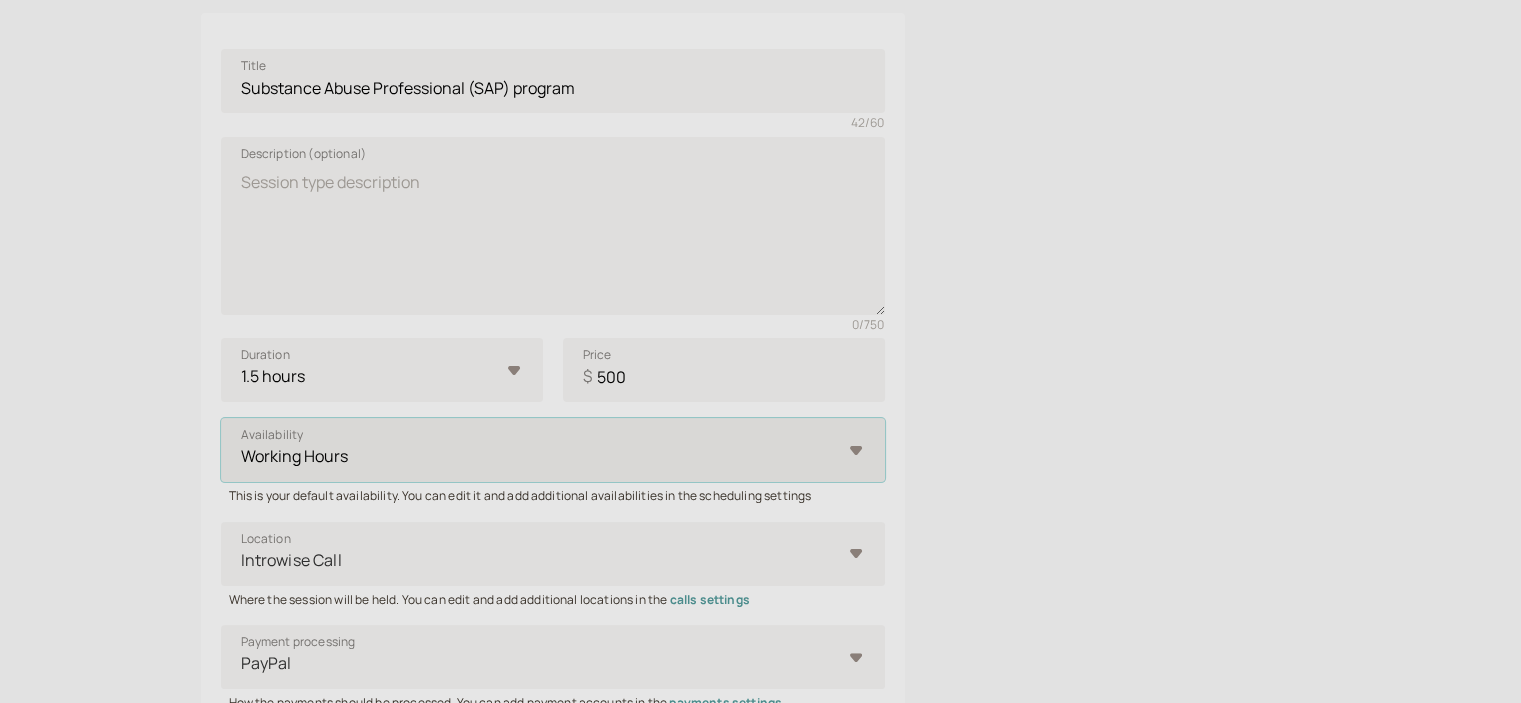 click on "Working Hours" at bounding box center (553, 450) 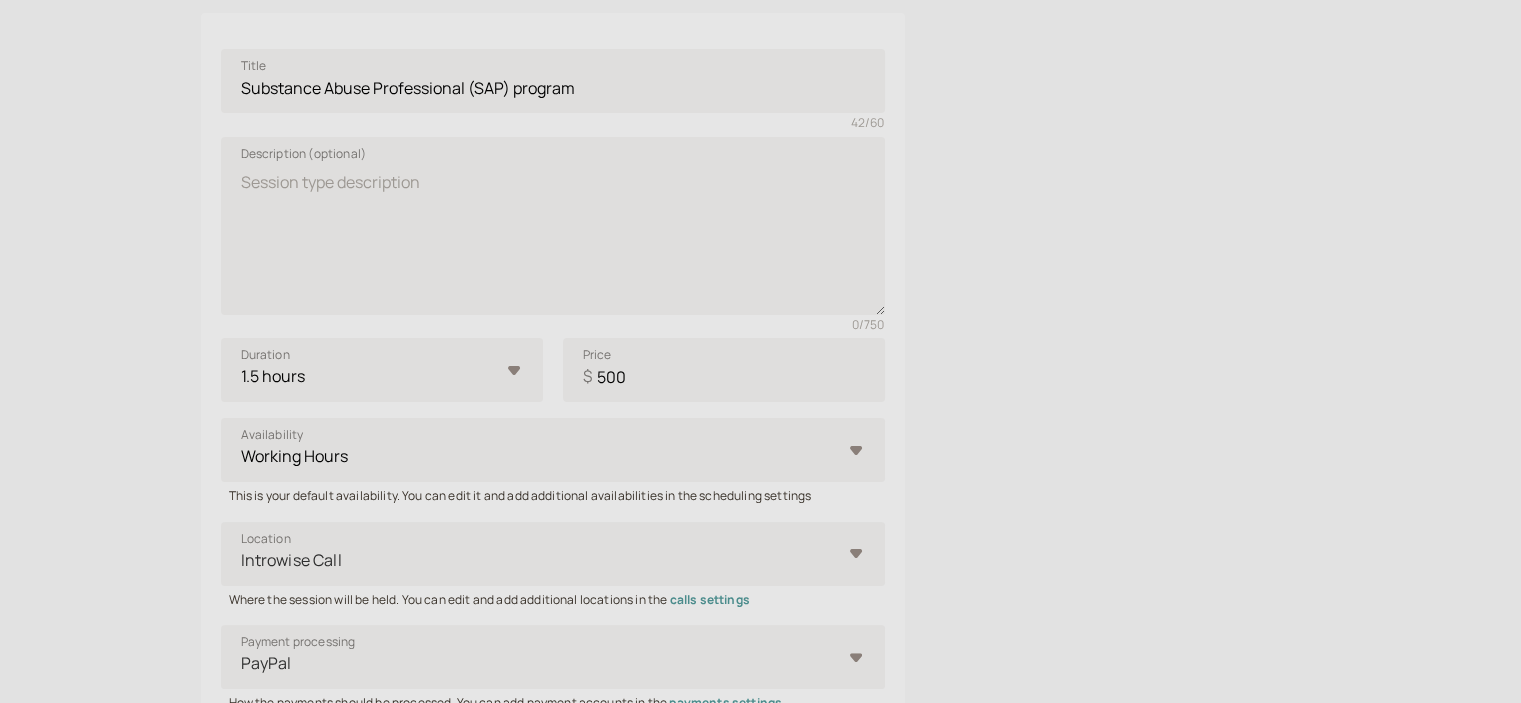 click on "Dashboard Booking page Booking Scheduling Scheduling Payments Payments Calls Calls Automation Automation Reports Reports What's new Services Packages Group sessions Back Create a new service Title Substance Abuse Professional (SAP) program 42 / 60   Description (optional) 0 / 750   Duration 10 mins 15 mins 30 mins 45 mins 1 hour 1.5 hours 2 hours Custom… Price $ 500 Availability Working Hours This is your default availability. You can edit it and add additional availabilities in the scheduling settings Location Introwise Call Where the session will be held. You can edit and add additional locations in the   calls settings Payment processing PayPal How the payments should be processed. You can add payment accounts in the   payments settings Workflows Reminders Use workflows to automate repeating tasks, like reminders and follow-ups Hide on the booking page and only show to clients with a direct link Override default scheduling rules for this service  Growth Save" at bounding box center (760, 371) 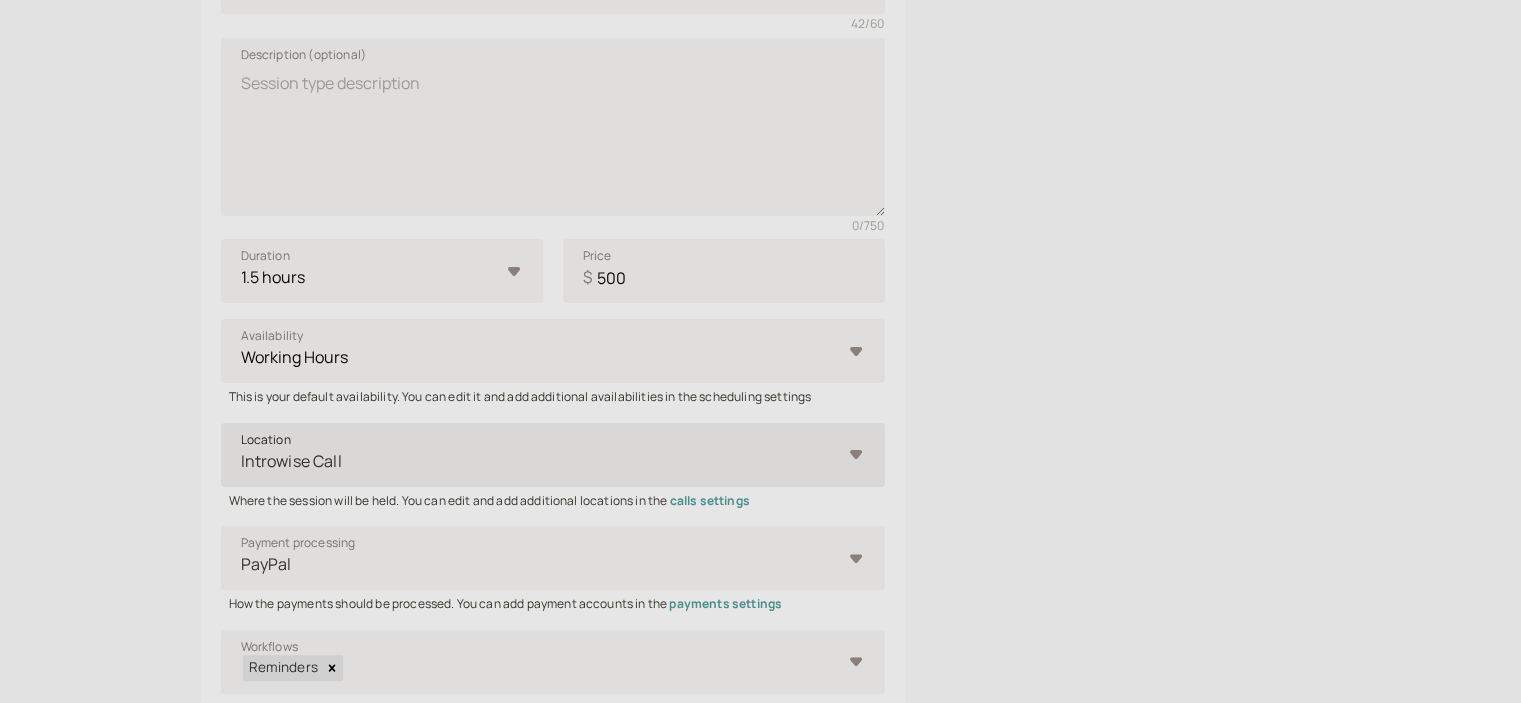 scroll, scrollTop: 399, scrollLeft: 0, axis: vertical 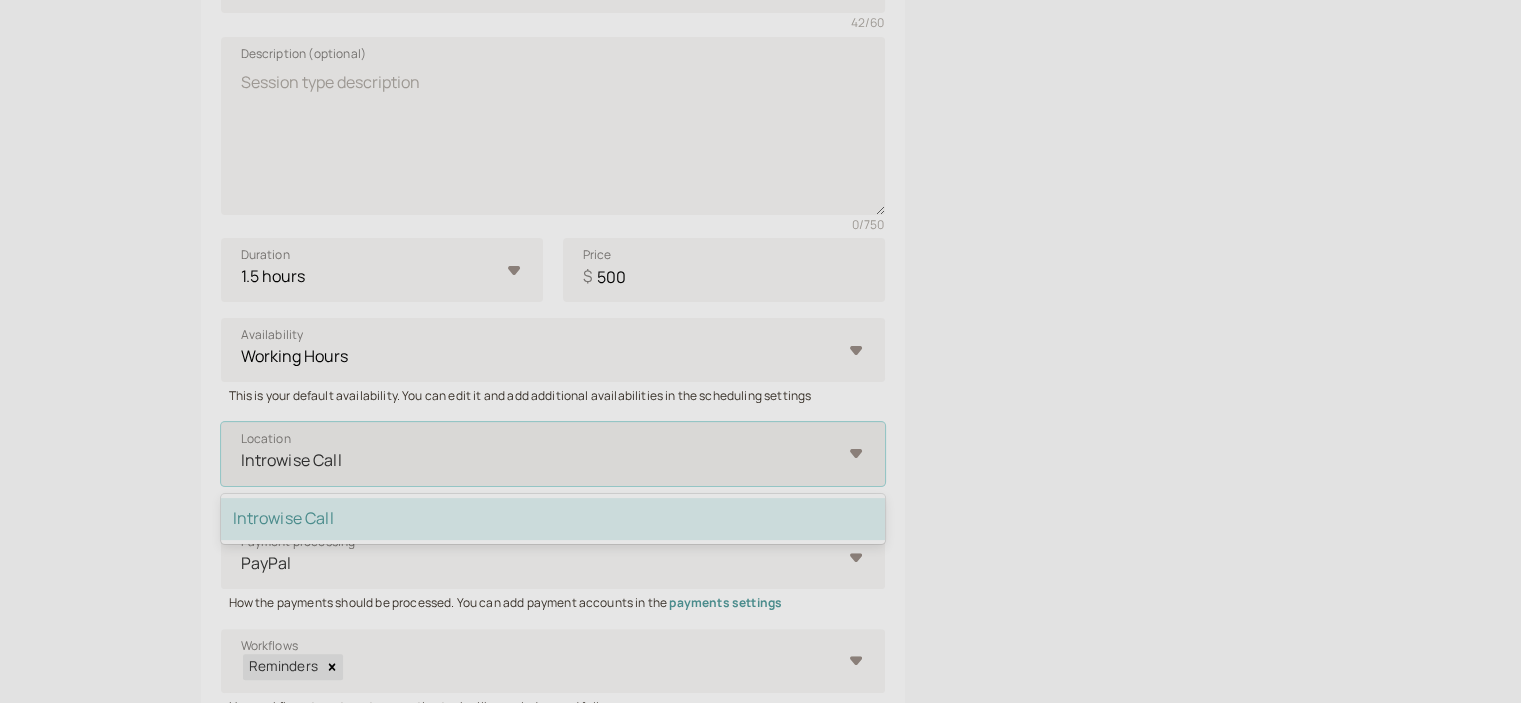 click at bounding box center [540, 460] 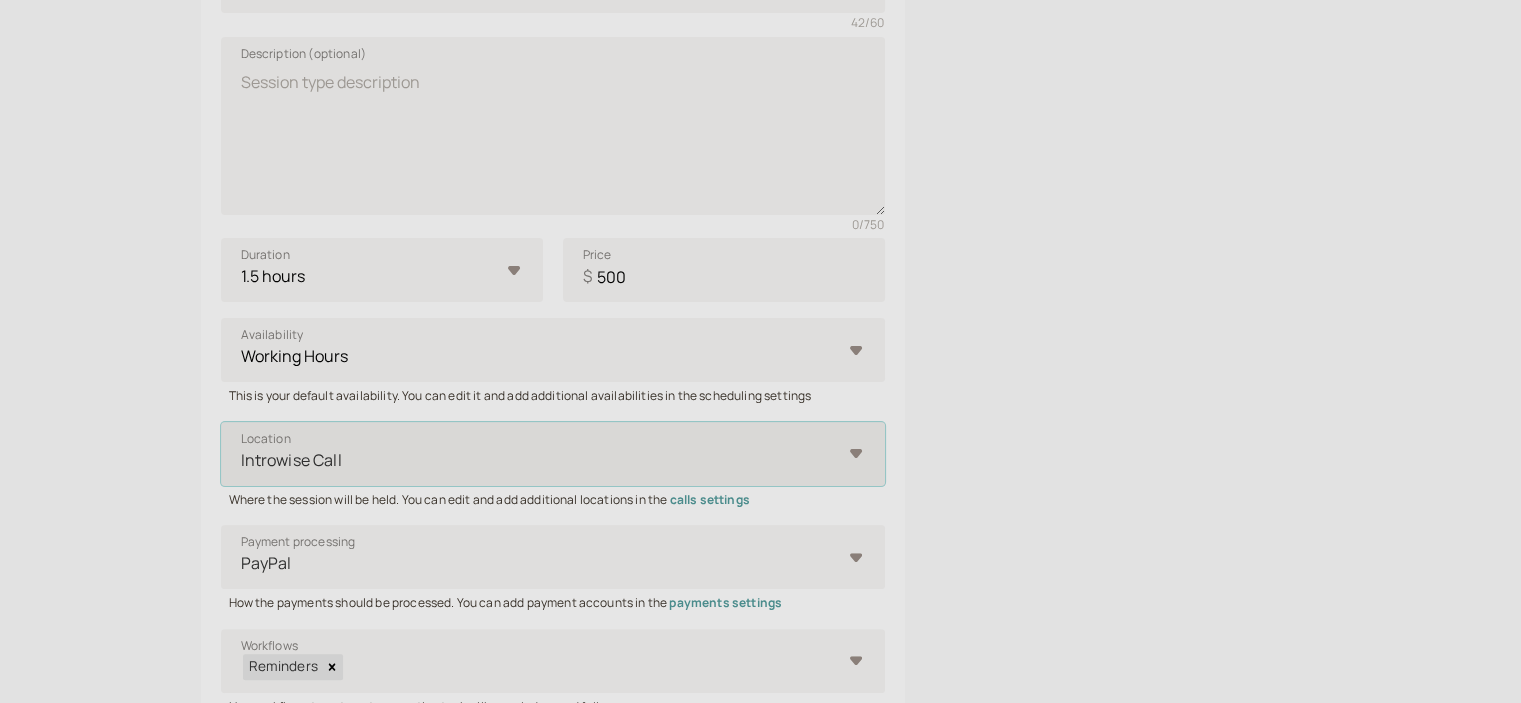 click at bounding box center (540, 460) 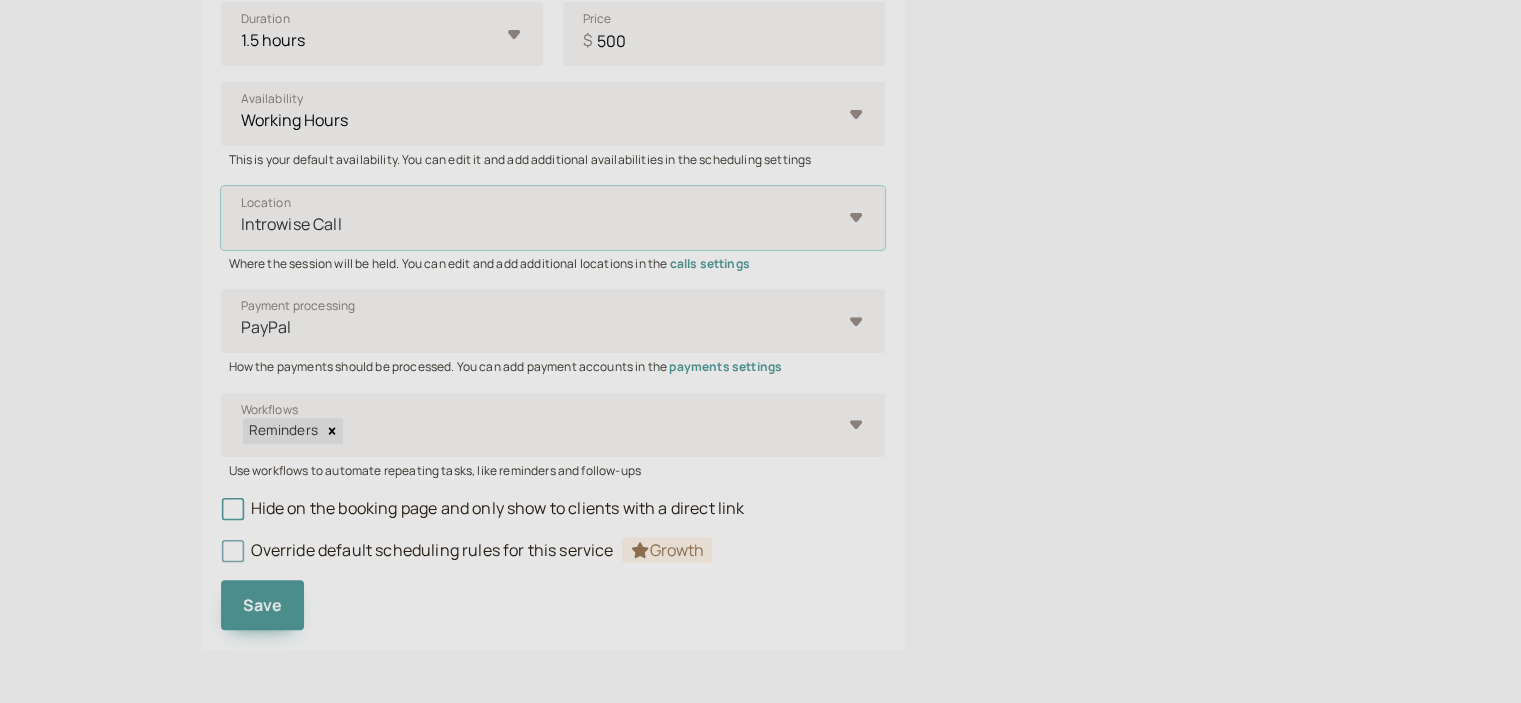 scroll, scrollTop: 636, scrollLeft: 0, axis: vertical 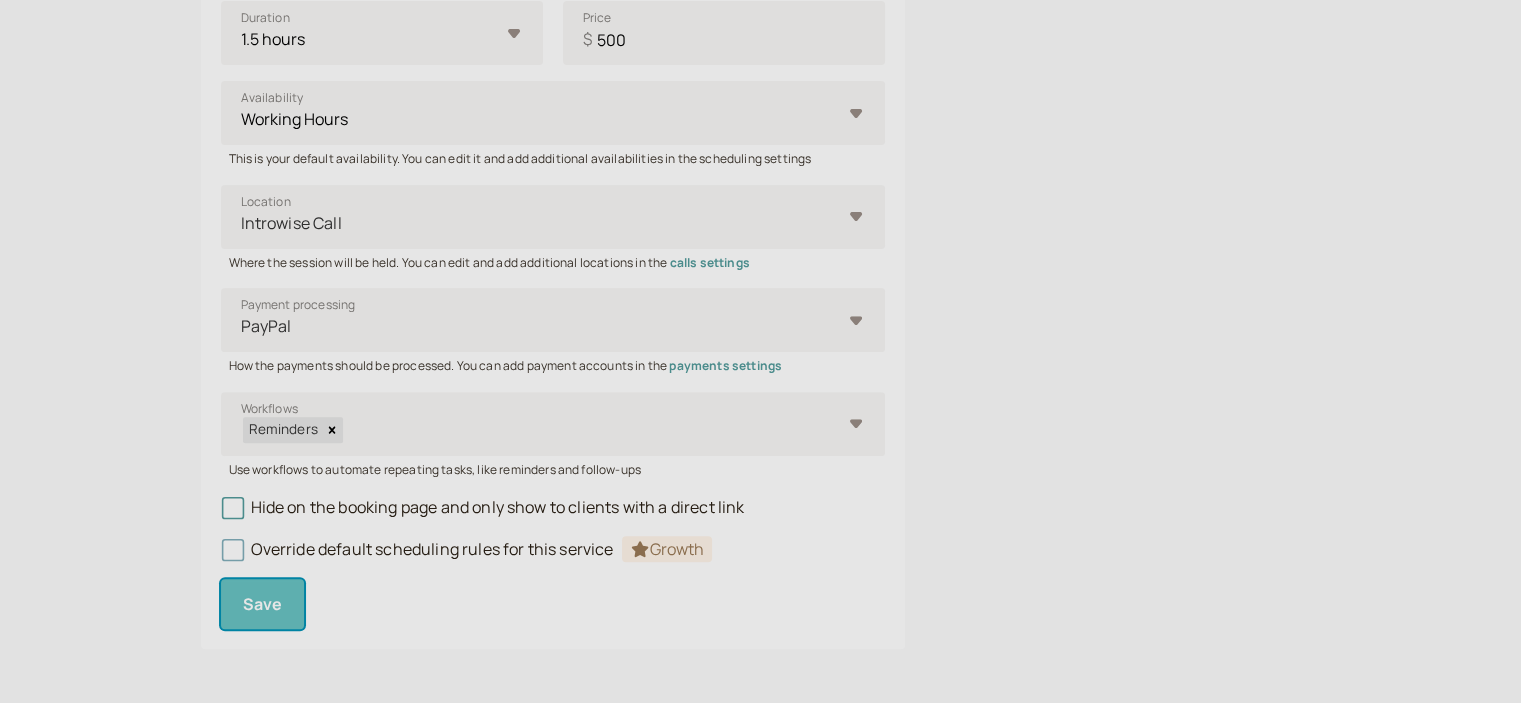 click on "Save" at bounding box center [263, 604] 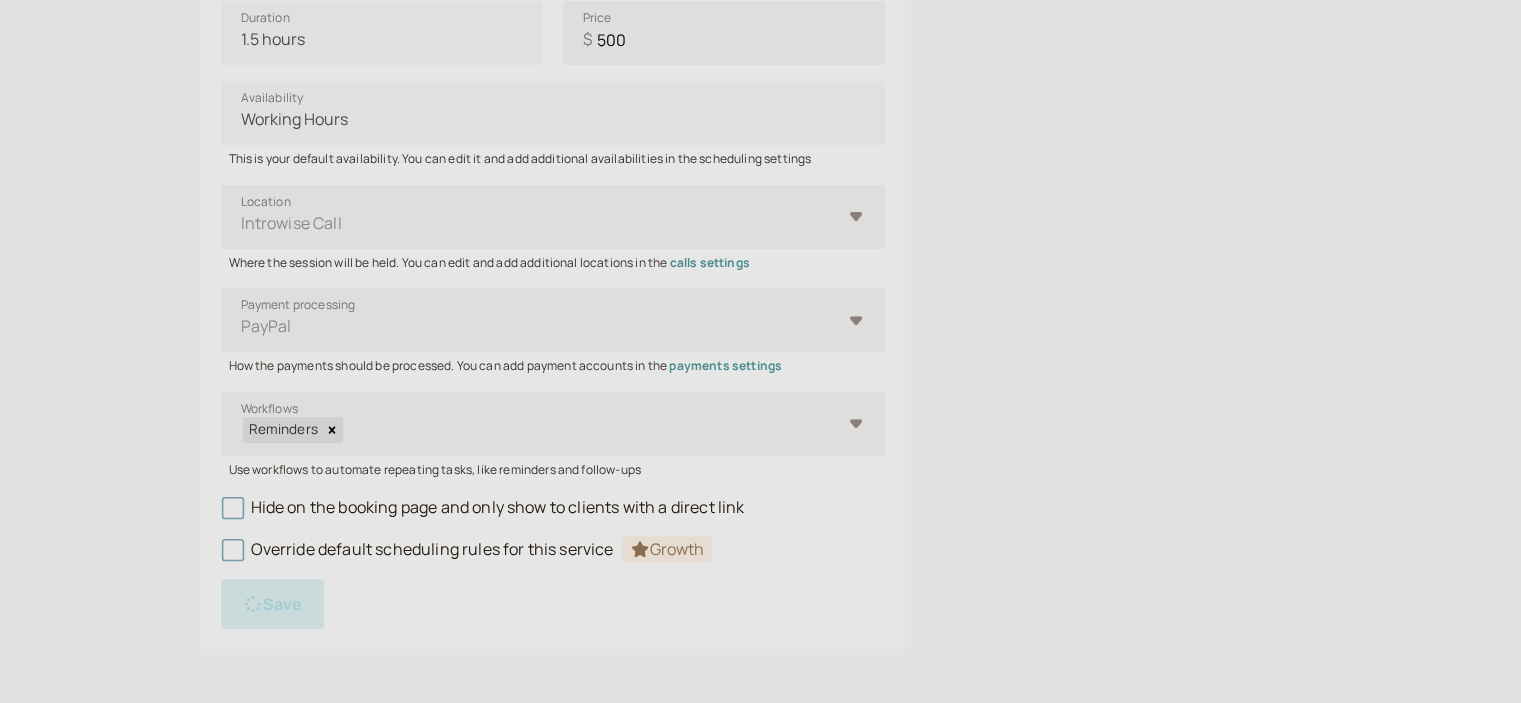 scroll, scrollTop: 0, scrollLeft: 0, axis: both 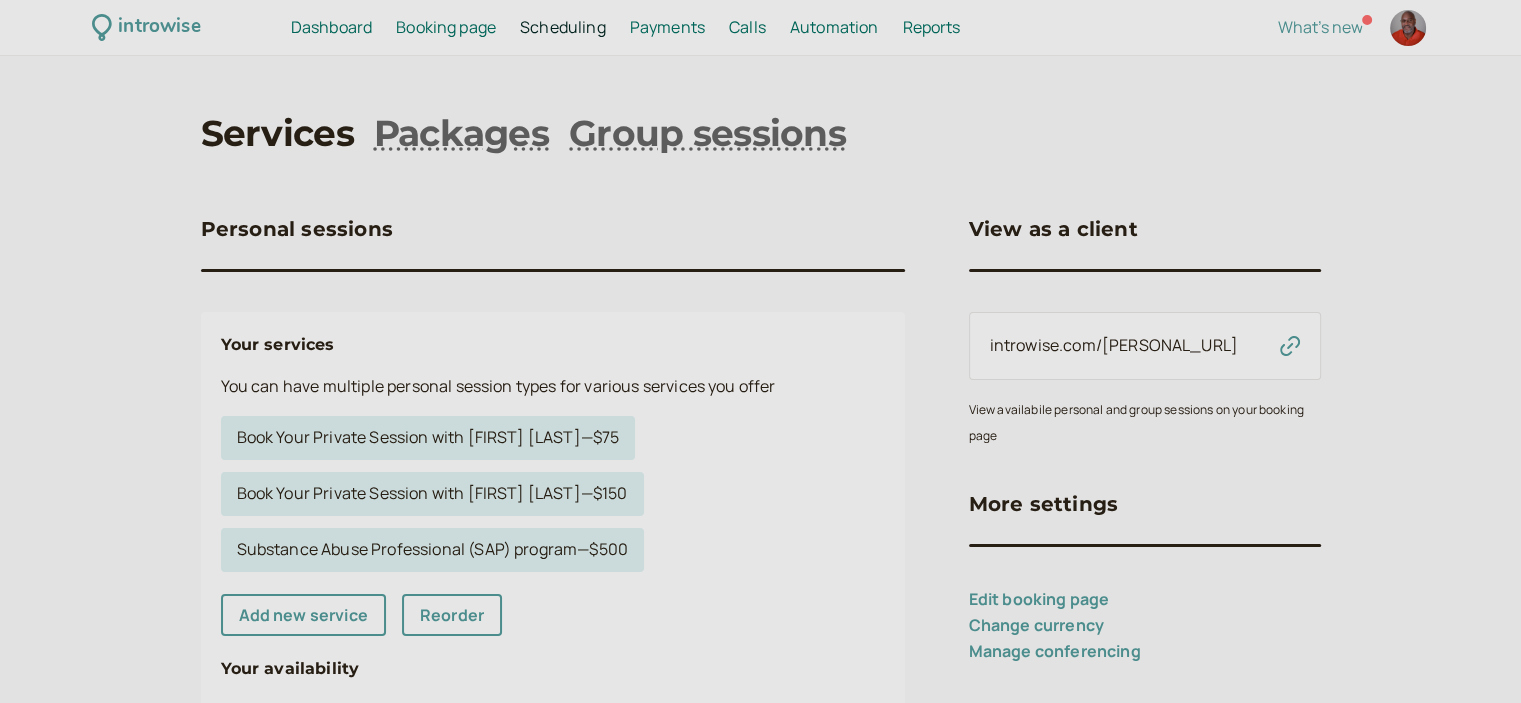 click on "introwise.com/[PERSONAL_URL]" at bounding box center [1114, 345] 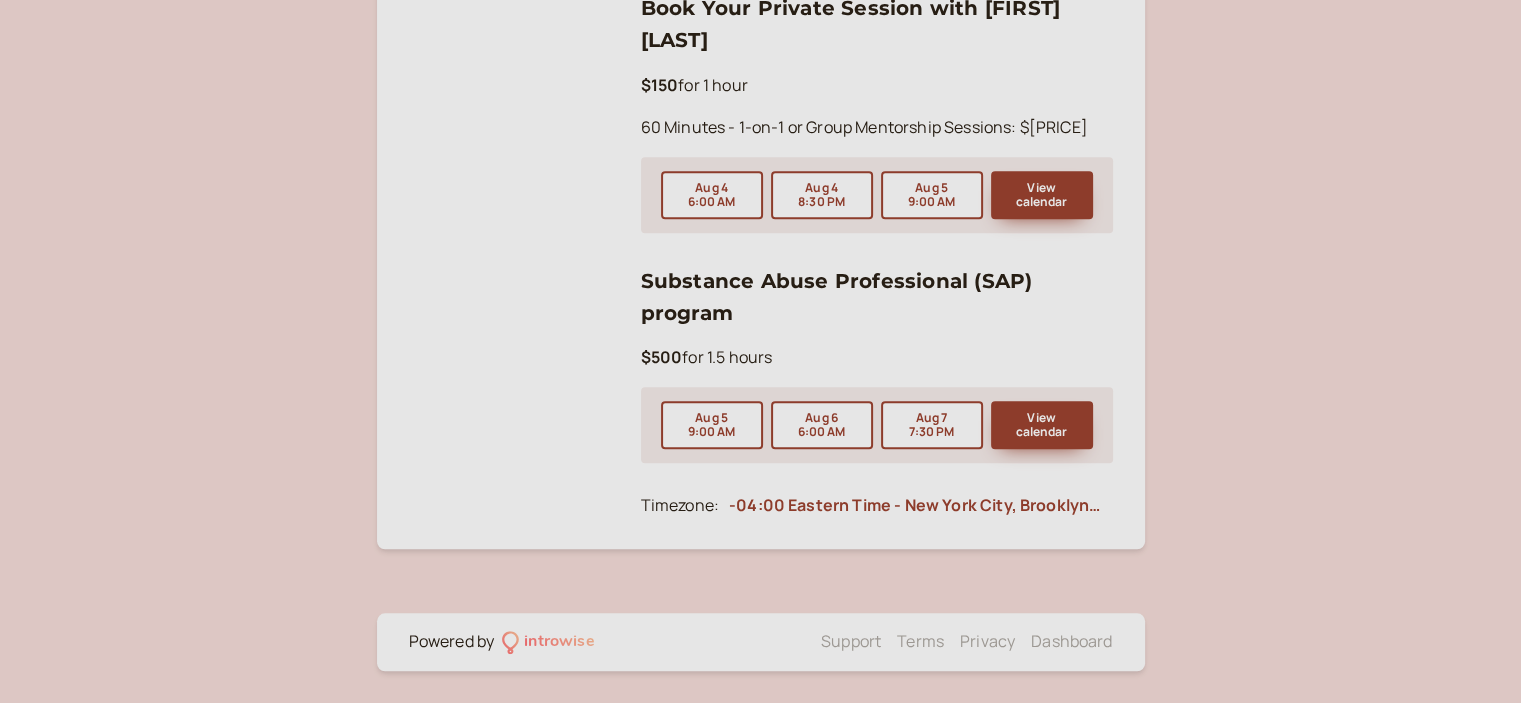 scroll, scrollTop: 1587, scrollLeft: 0, axis: vertical 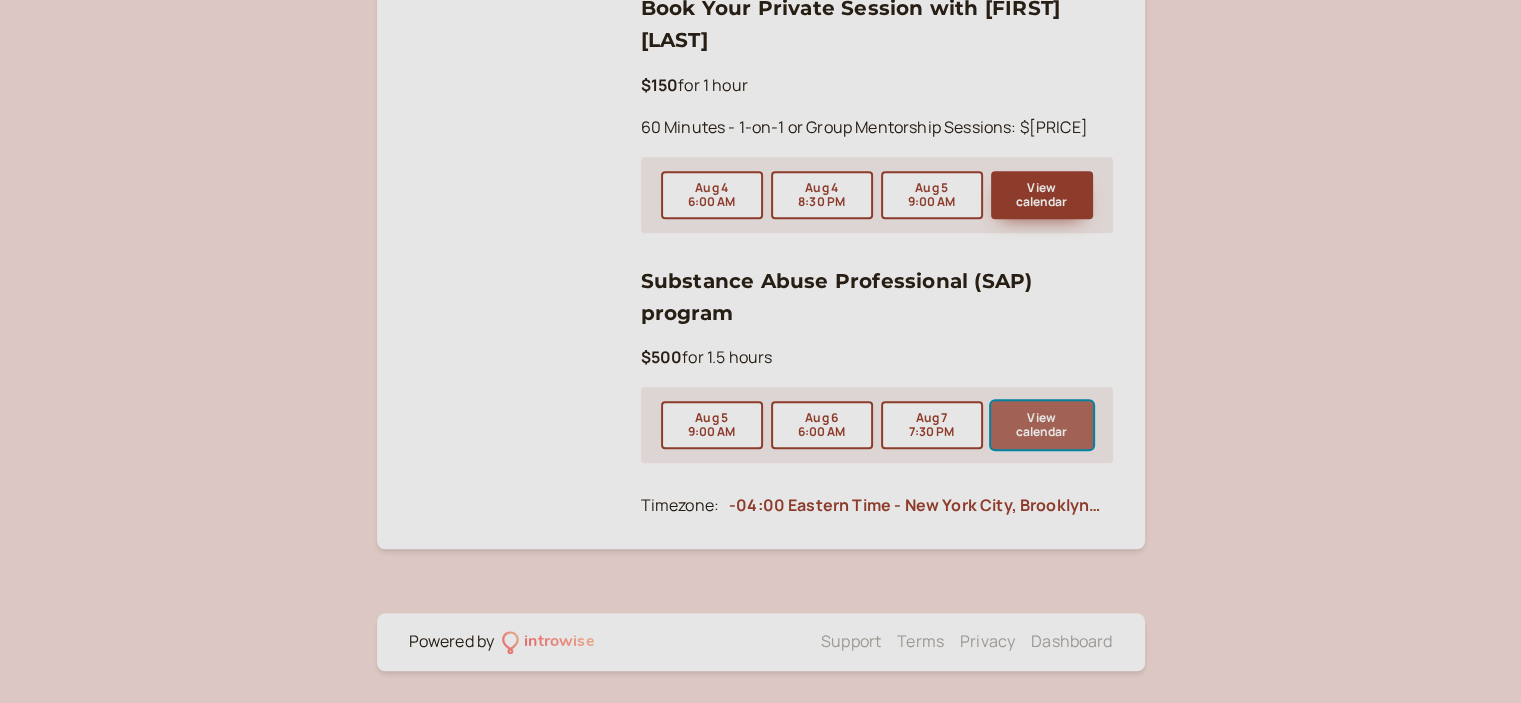 click on "View calendar" at bounding box center [1042, 425] 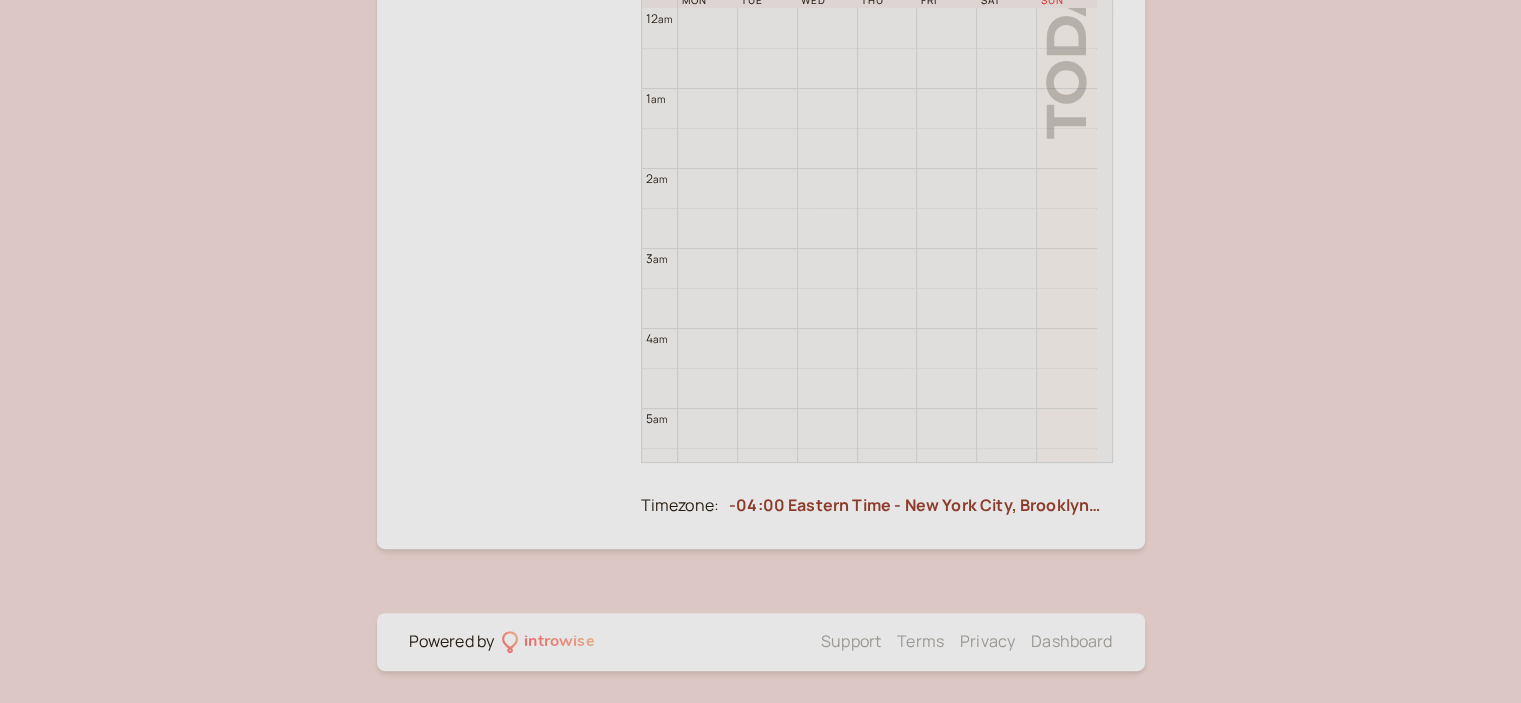scroll, scrollTop: 32, scrollLeft: 0, axis: vertical 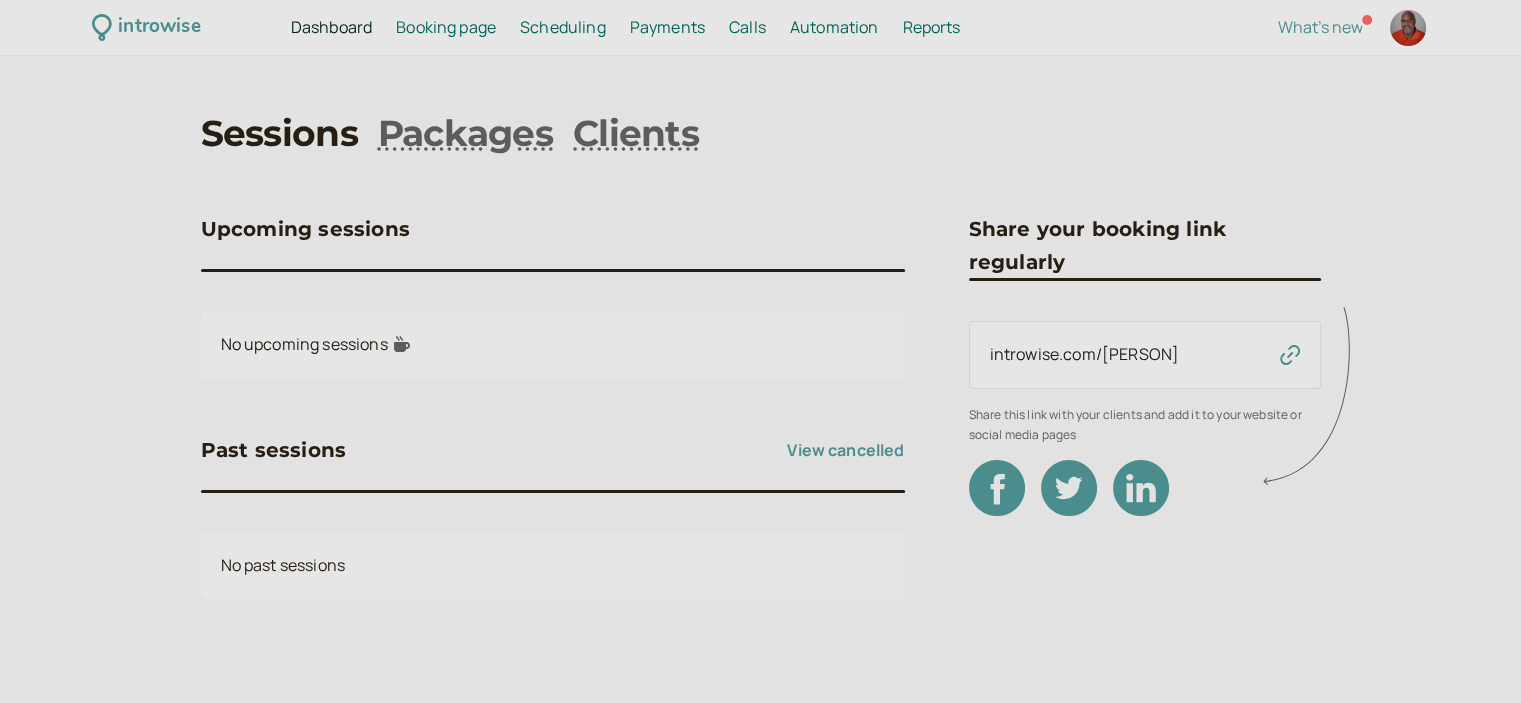 click on "Booking page" at bounding box center [446, 27] 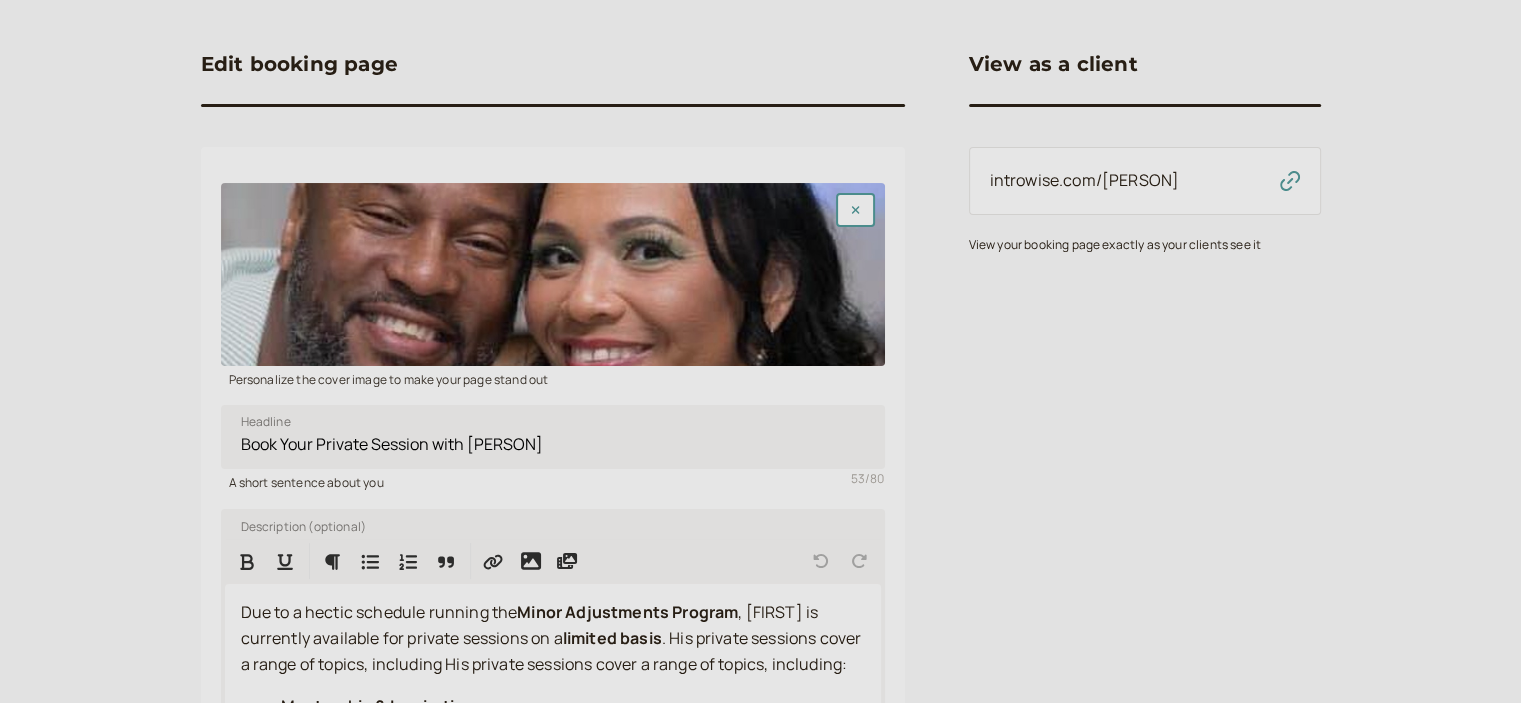 scroll, scrollTop: 0, scrollLeft: 0, axis: both 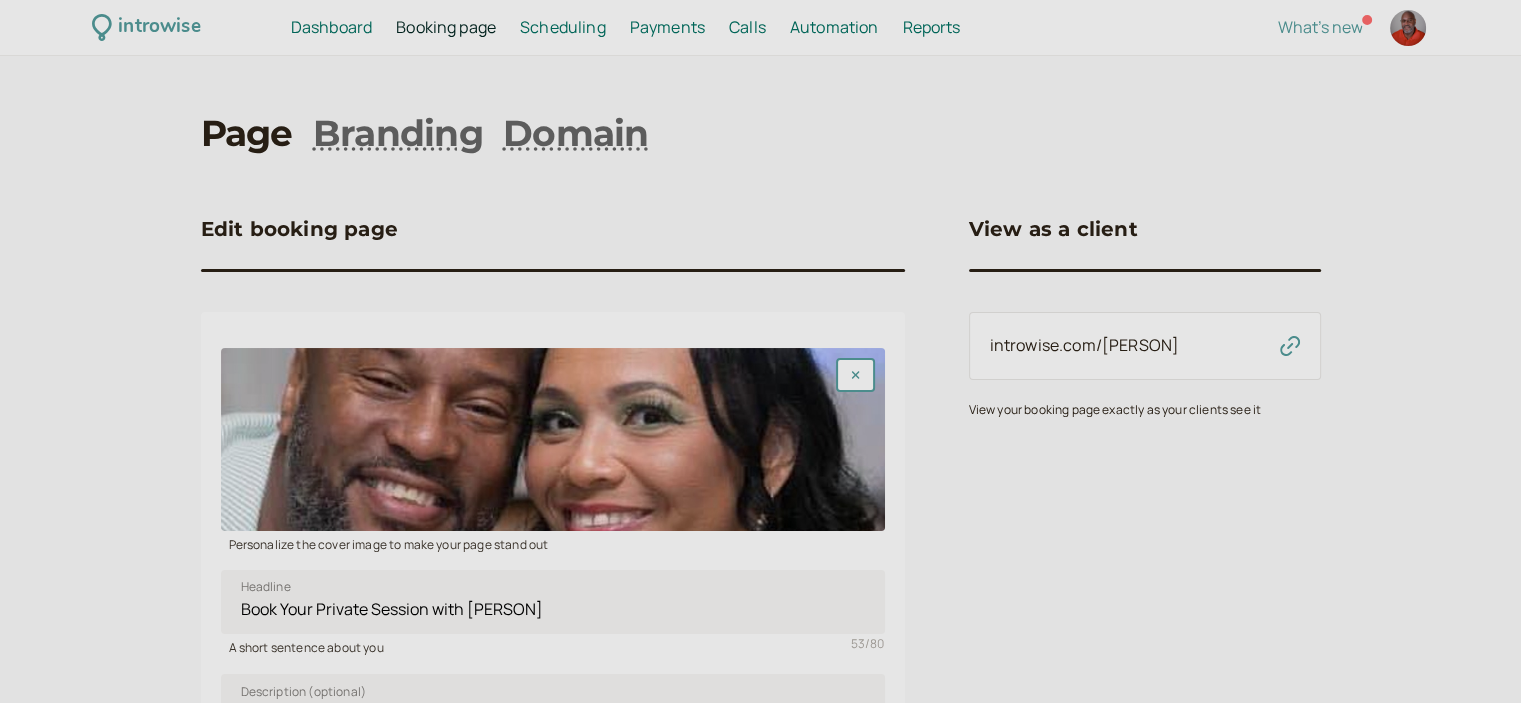 click on "Dashboard" at bounding box center [331, 27] 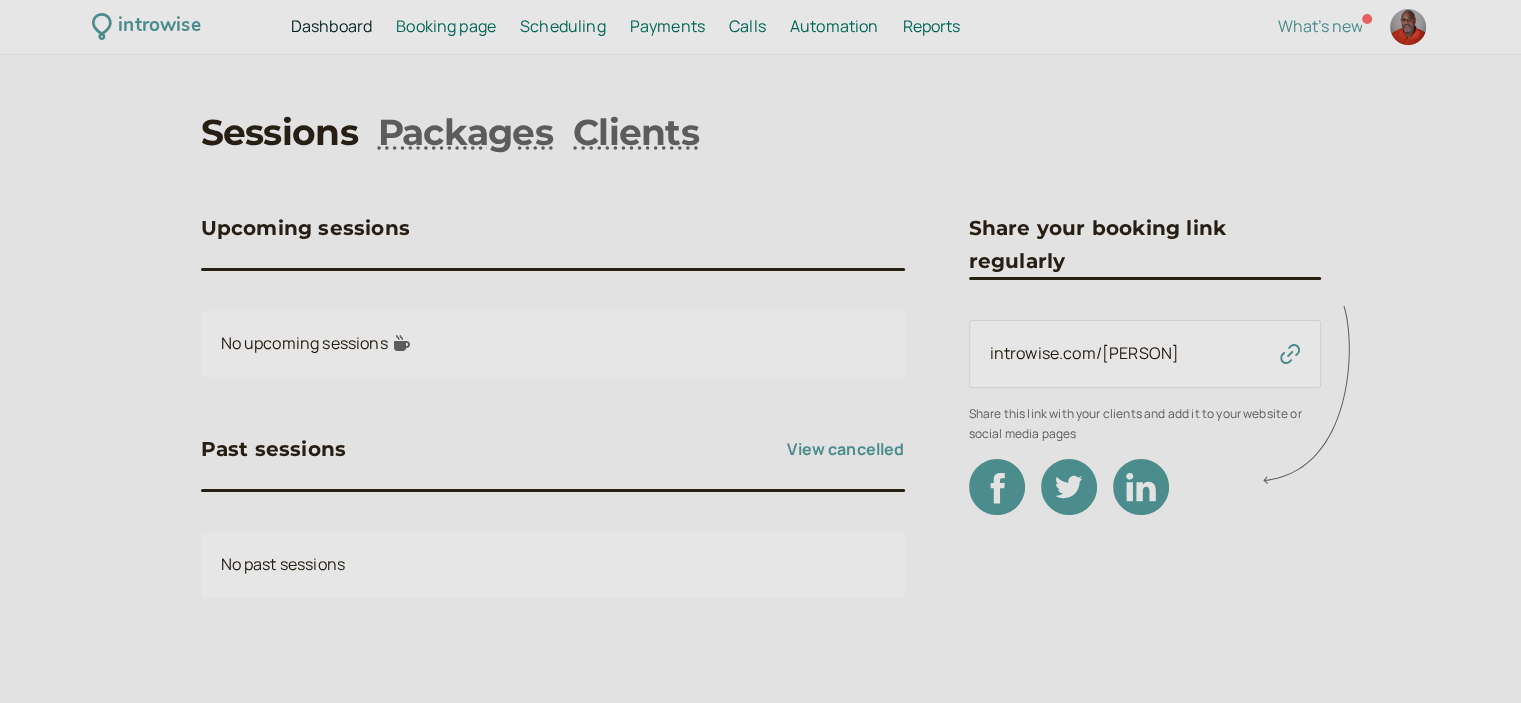 scroll, scrollTop: 0, scrollLeft: 0, axis: both 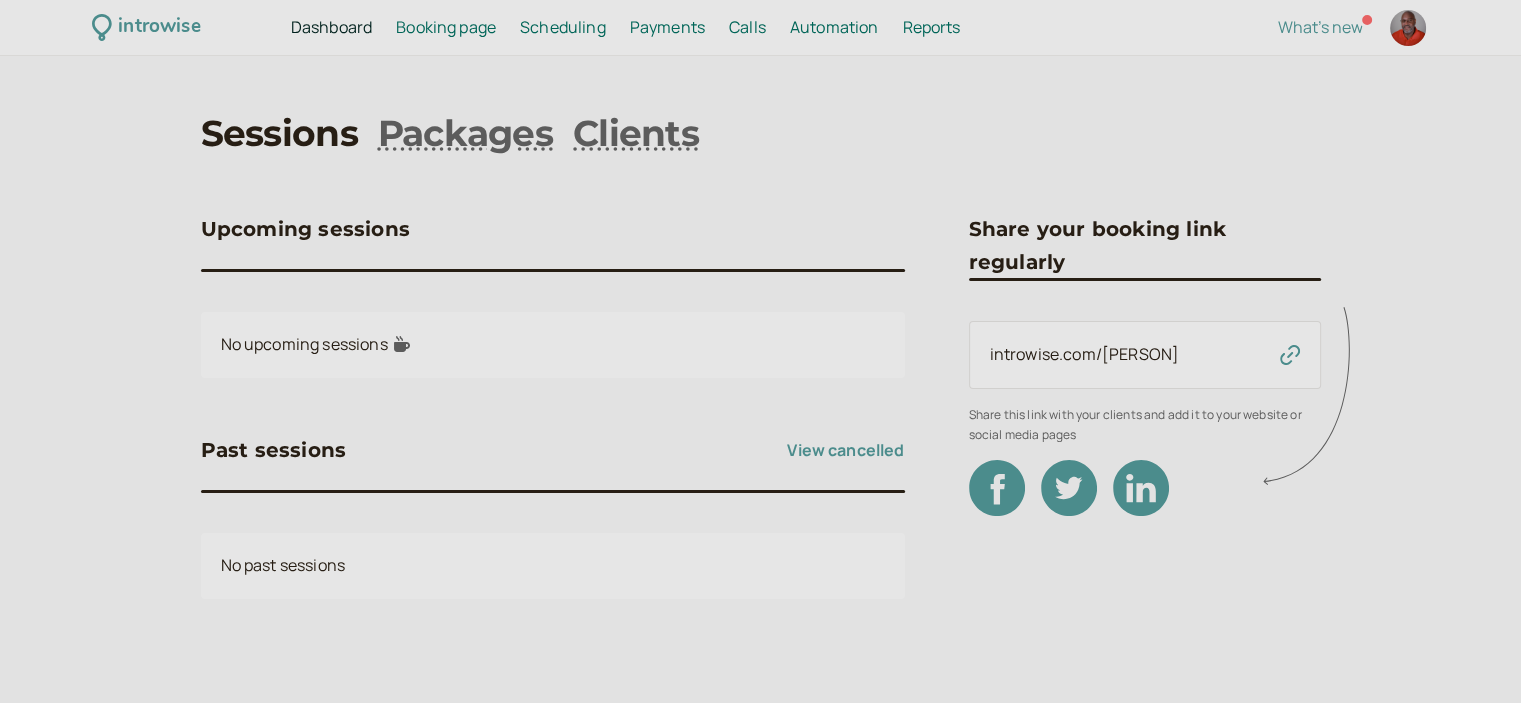 click at bounding box center (1408, 28) 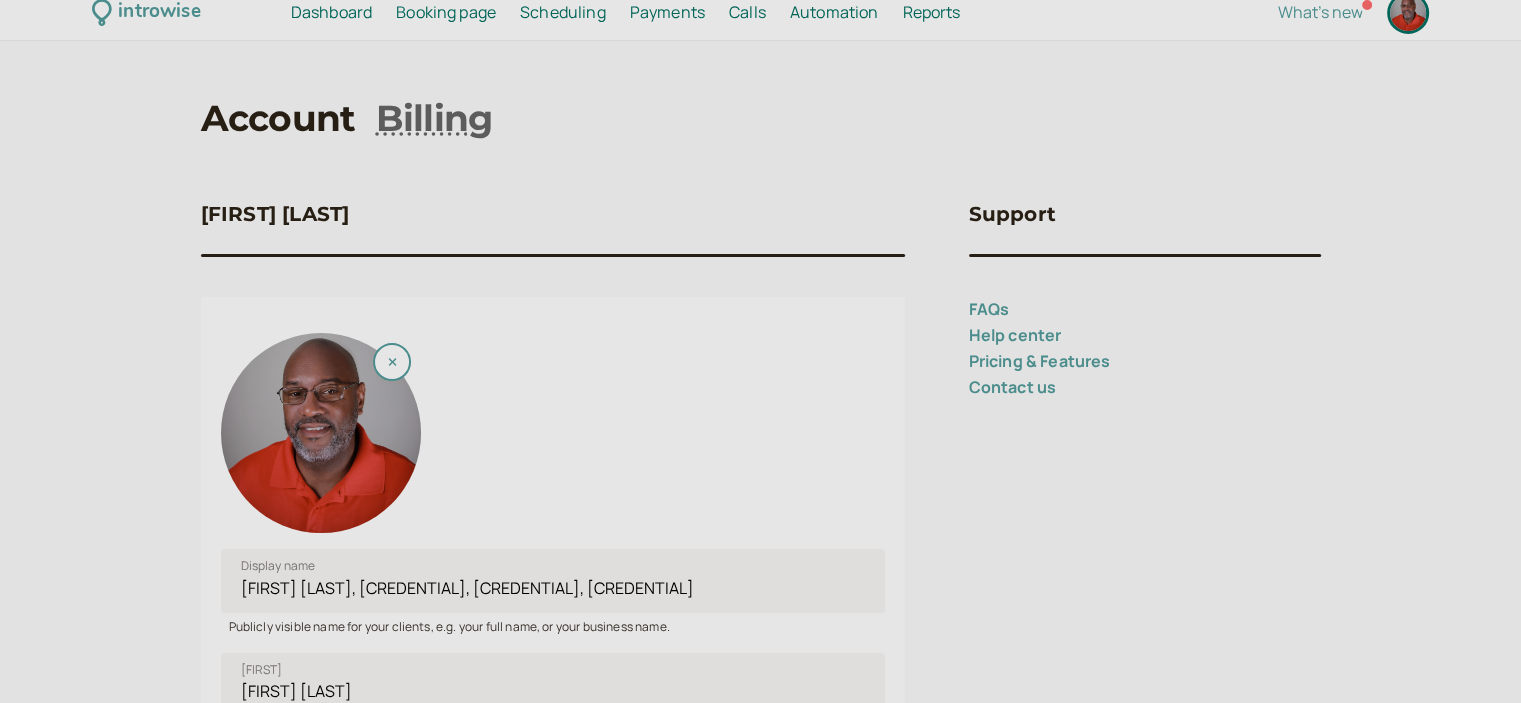 scroll, scrollTop: 0, scrollLeft: 0, axis: both 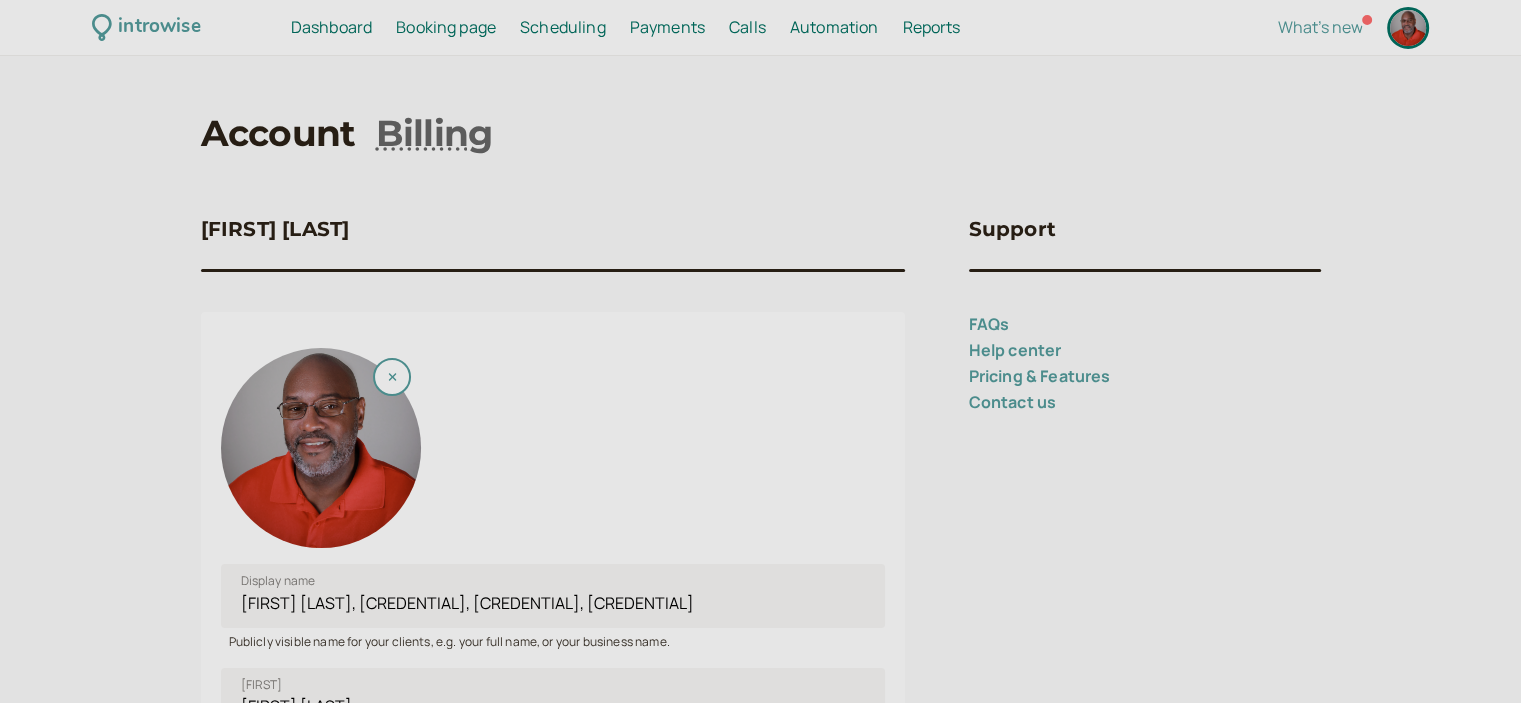 click on "Scheduling" at bounding box center [563, 27] 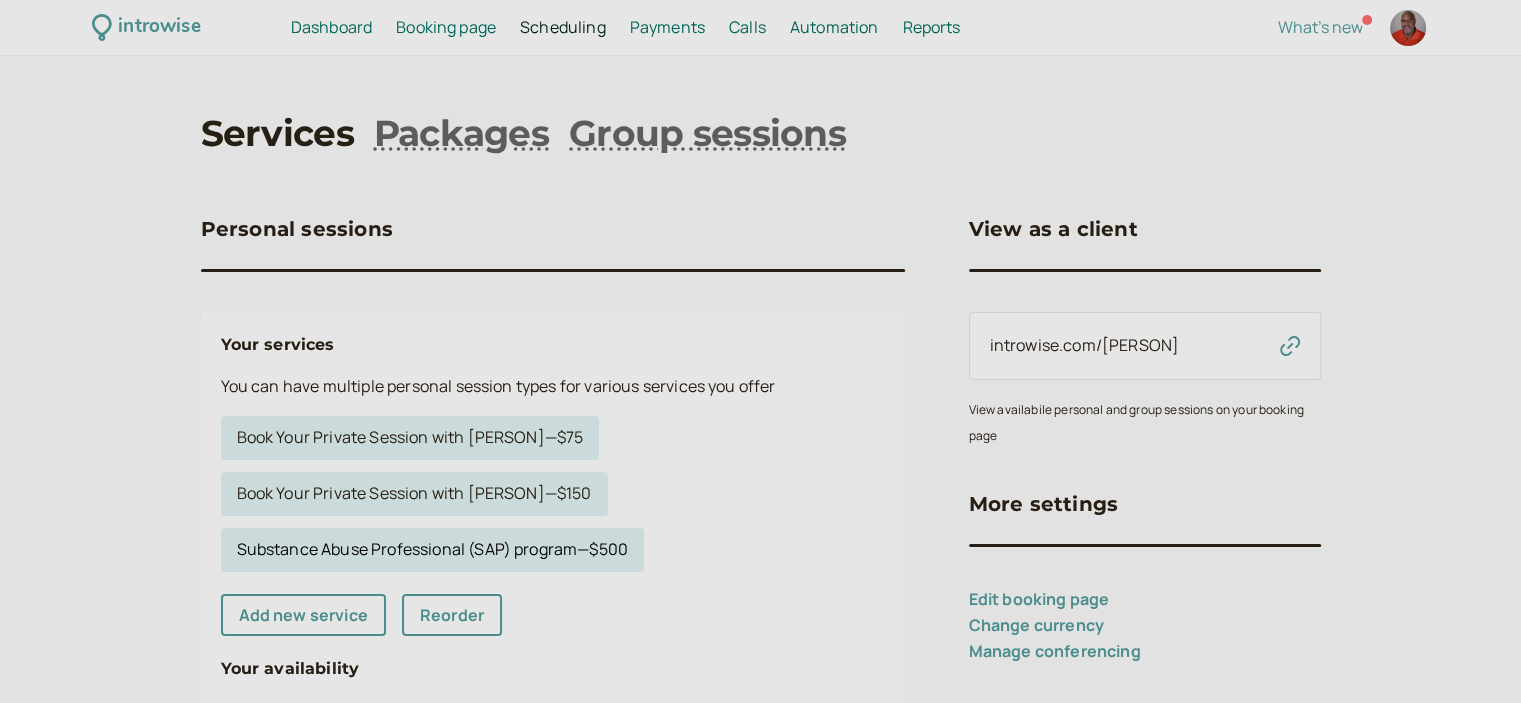click on "Substance Abuse Professional (SAP) program — $[PRICE]" at bounding box center (433, 550) 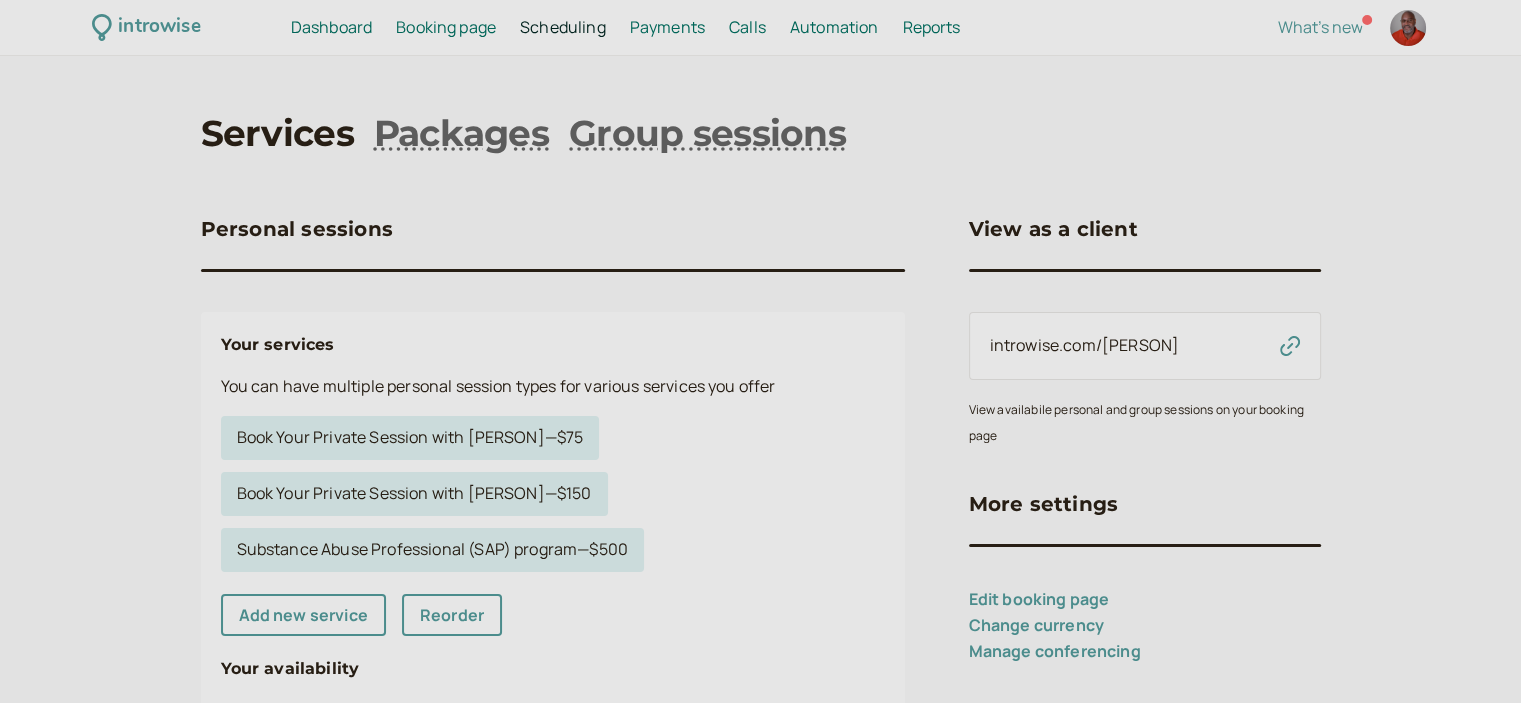 select on "90" 